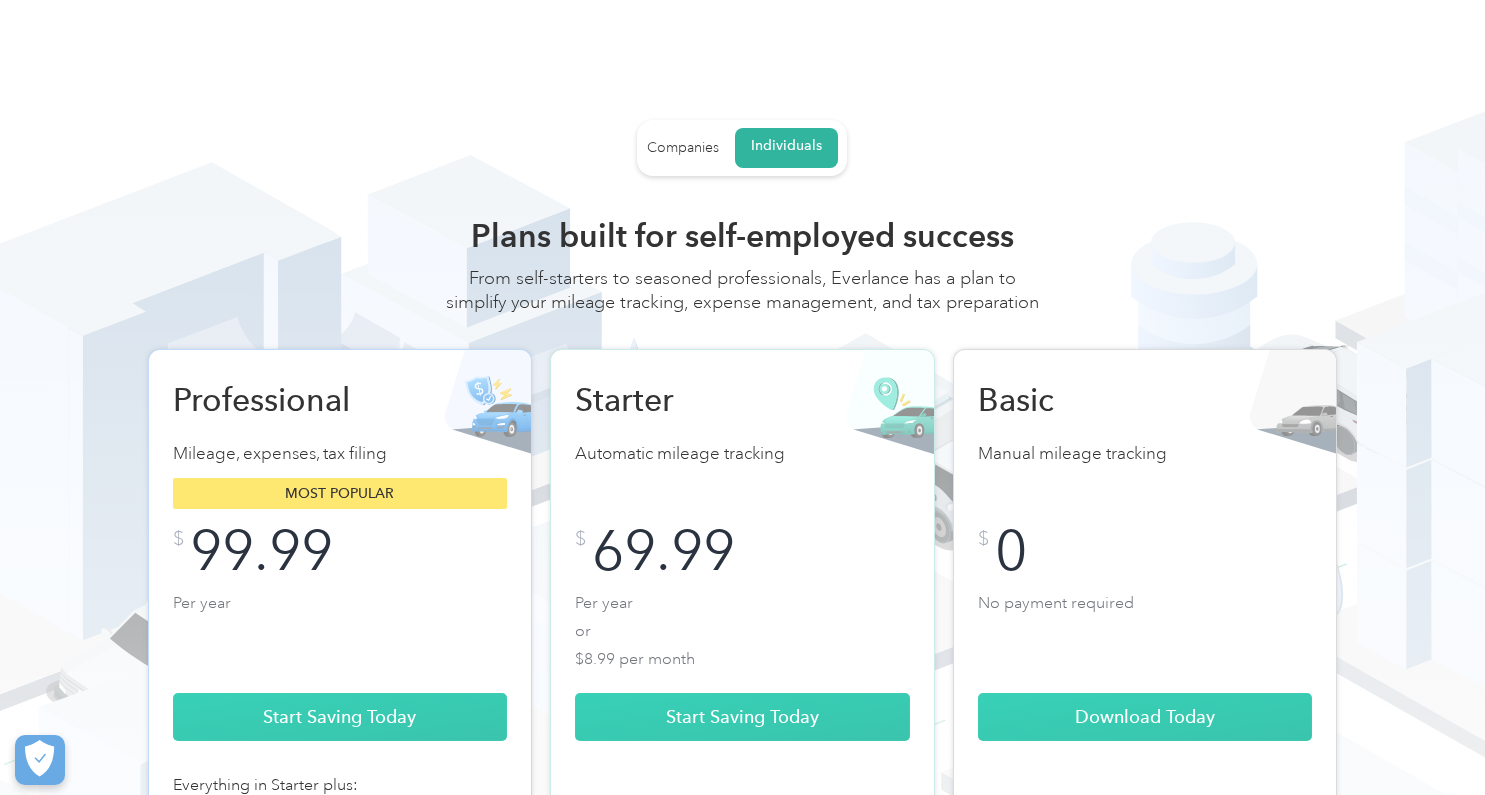 scroll, scrollTop: 0, scrollLeft: 0, axis: both 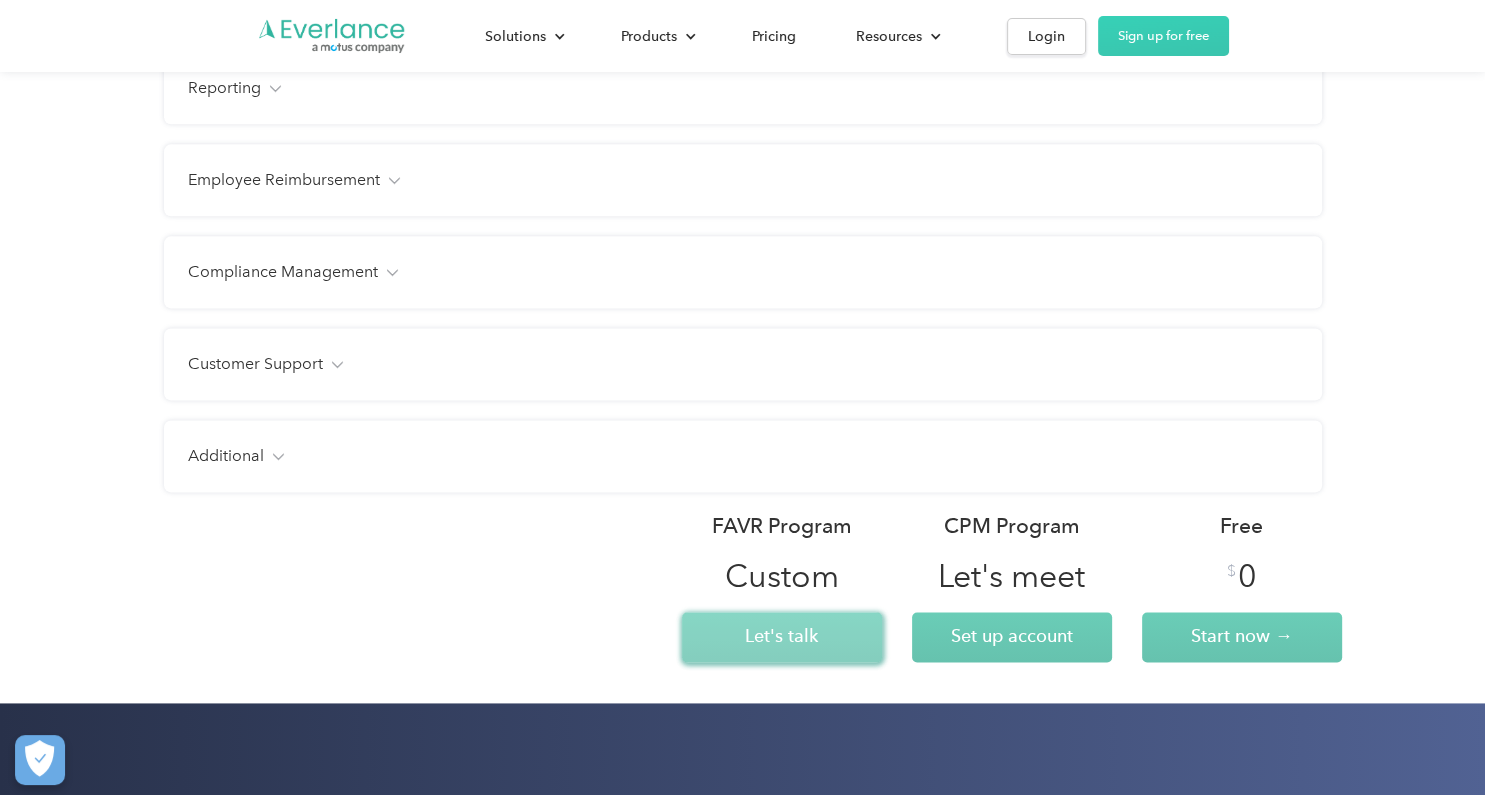 click on "Let's talk" at bounding box center (782, 636) 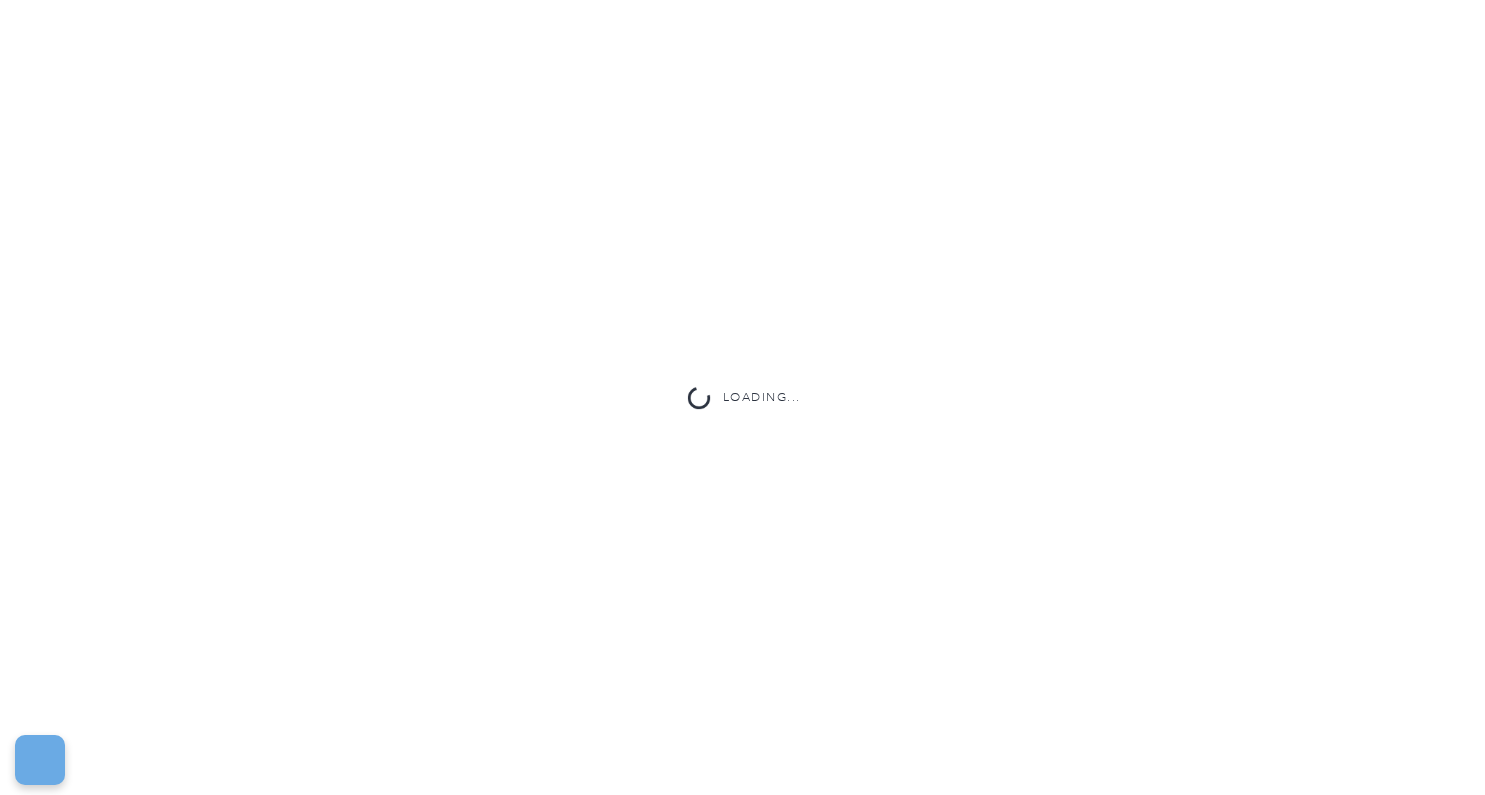 scroll, scrollTop: 0, scrollLeft: 0, axis: both 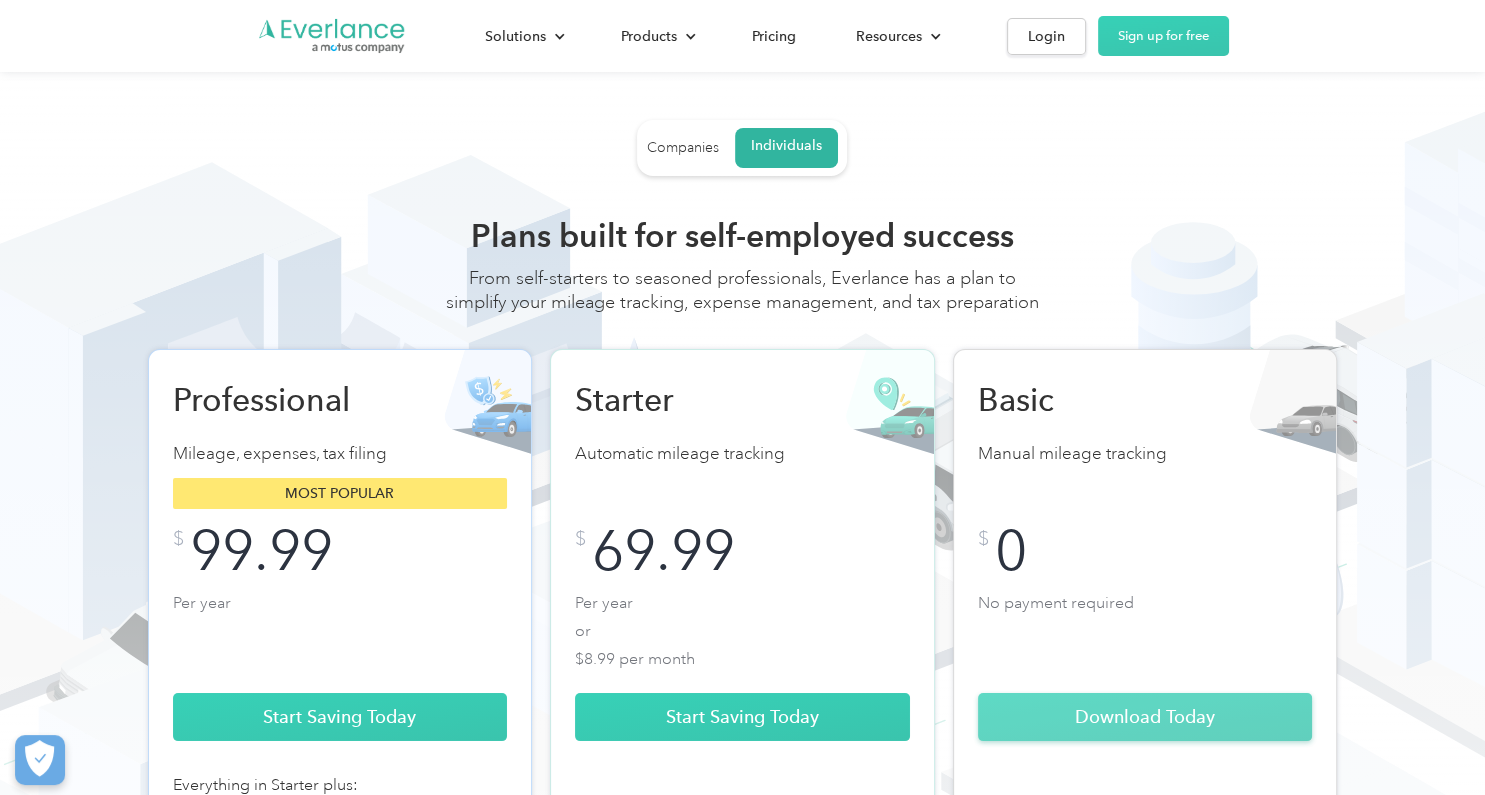 click on "Download Today" at bounding box center (1145, 717) 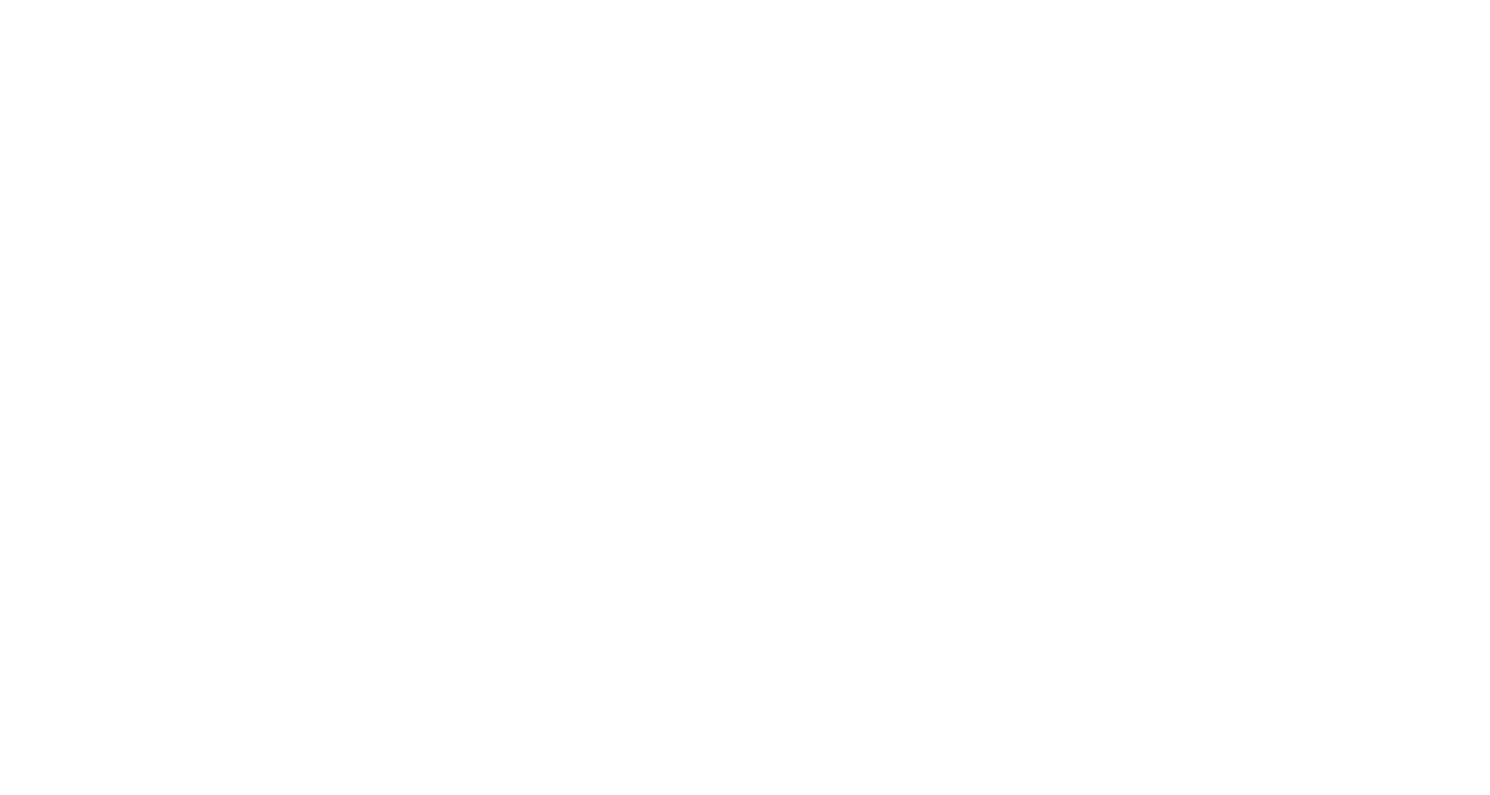 scroll, scrollTop: 0, scrollLeft: 0, axis: both 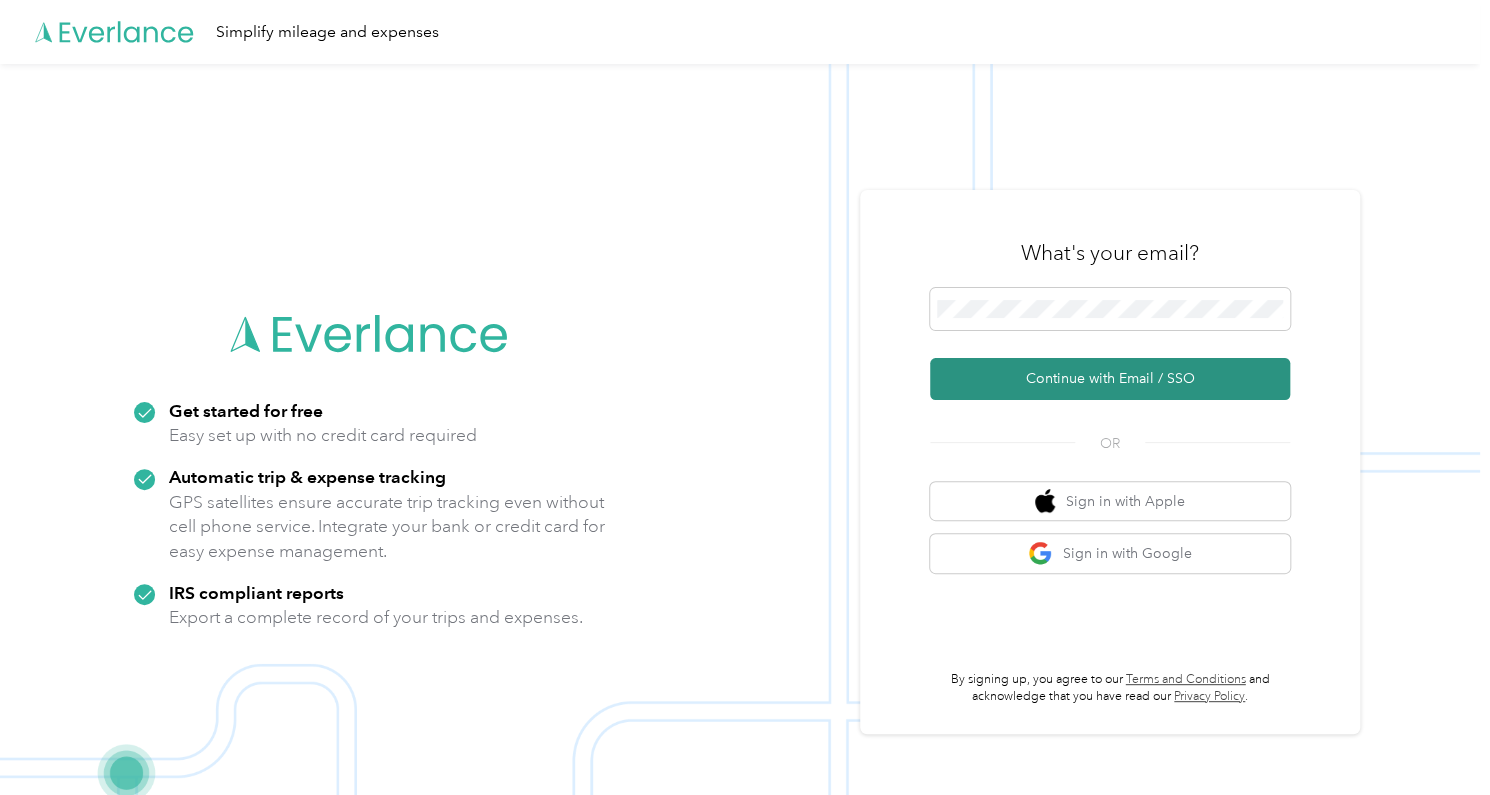 click on "Continue with Email / SSO" at bounding box center (1110, 379) 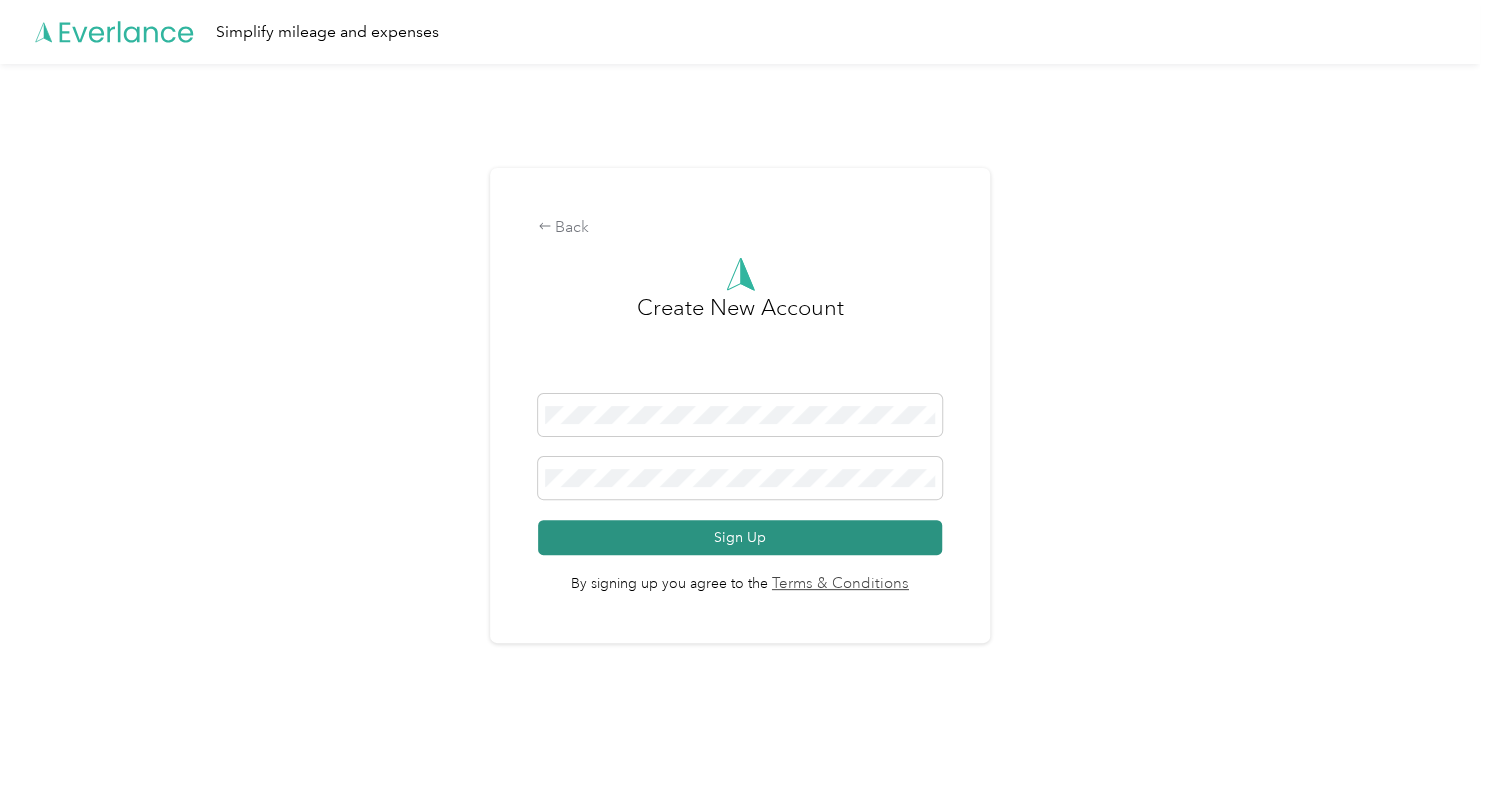 click on "Sign Up" at bounding box center (740, 537) 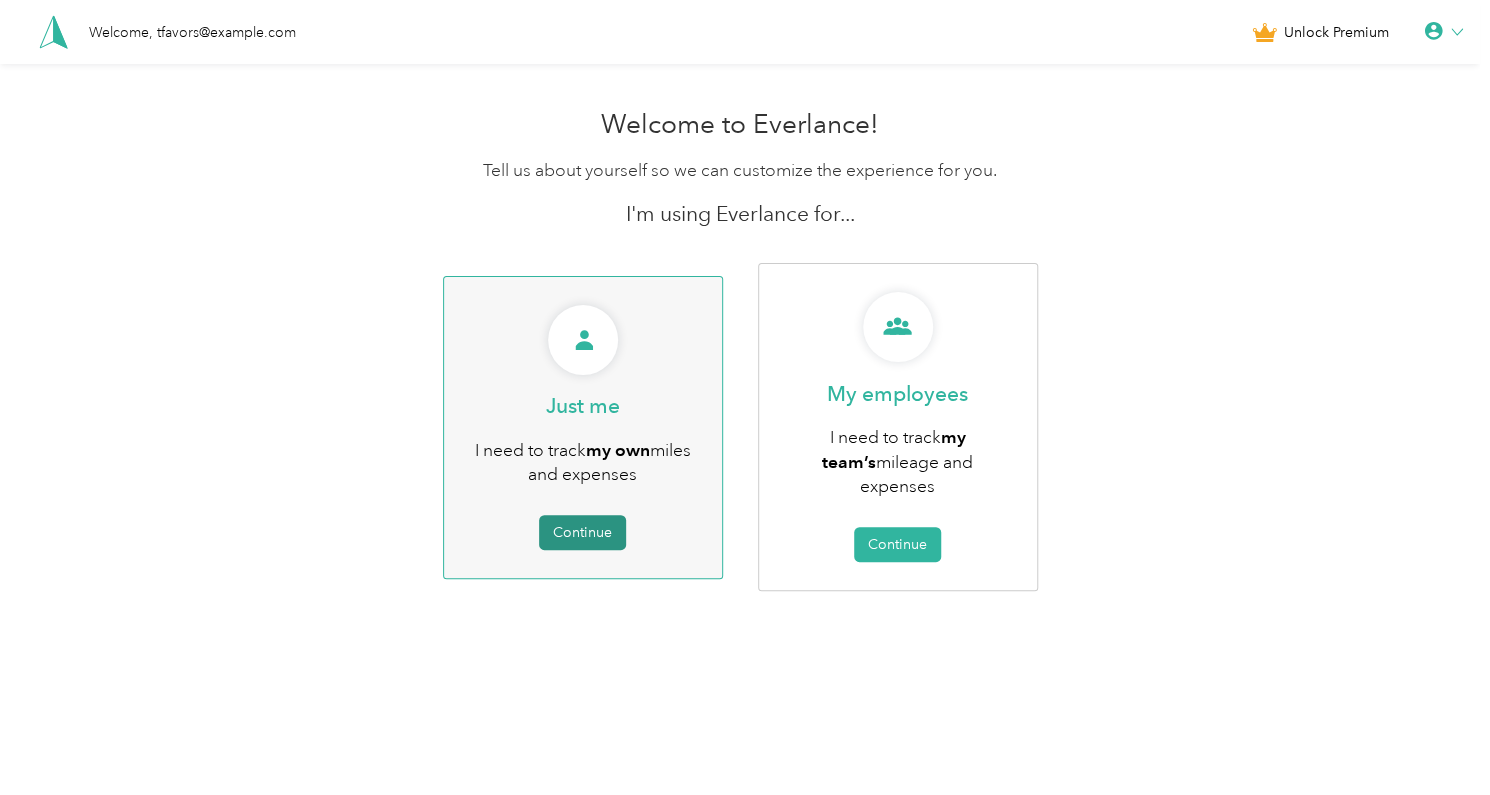click on "Continue" at bounding box center [582, 532] 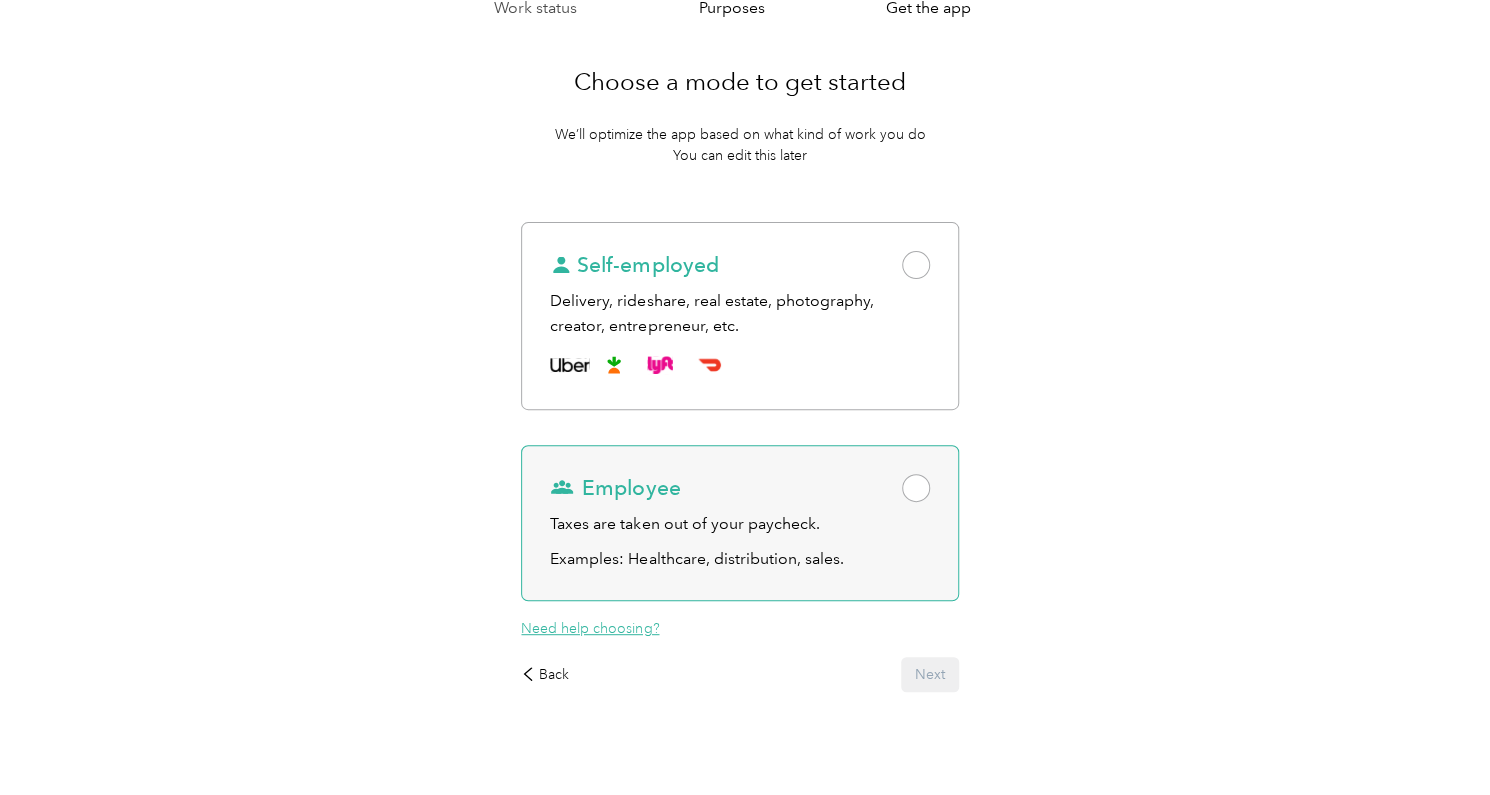 scroll, scrollTop: 143, scrollLeft: 0, axis: vertical 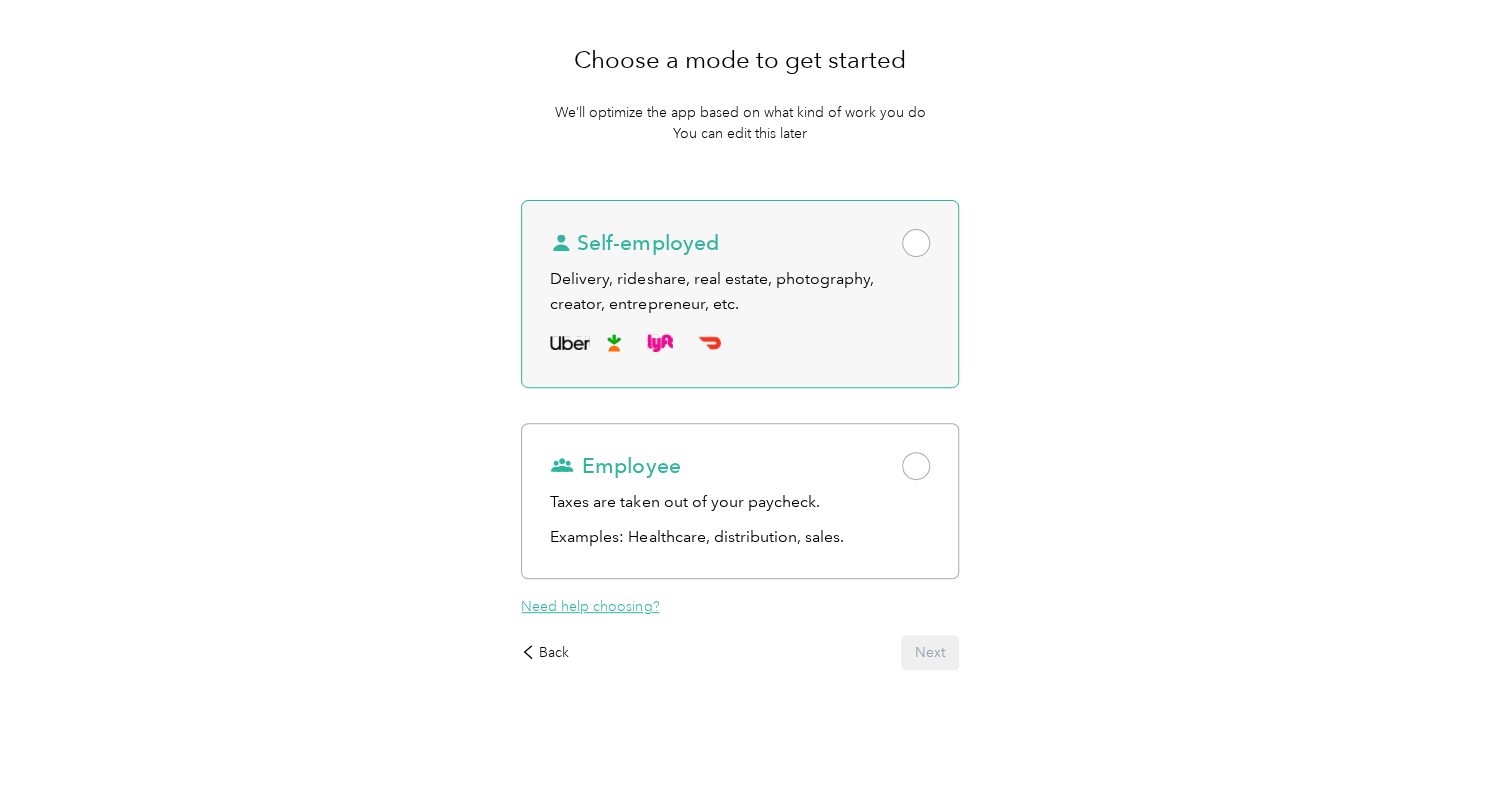 click at bounding box center [916, 243] 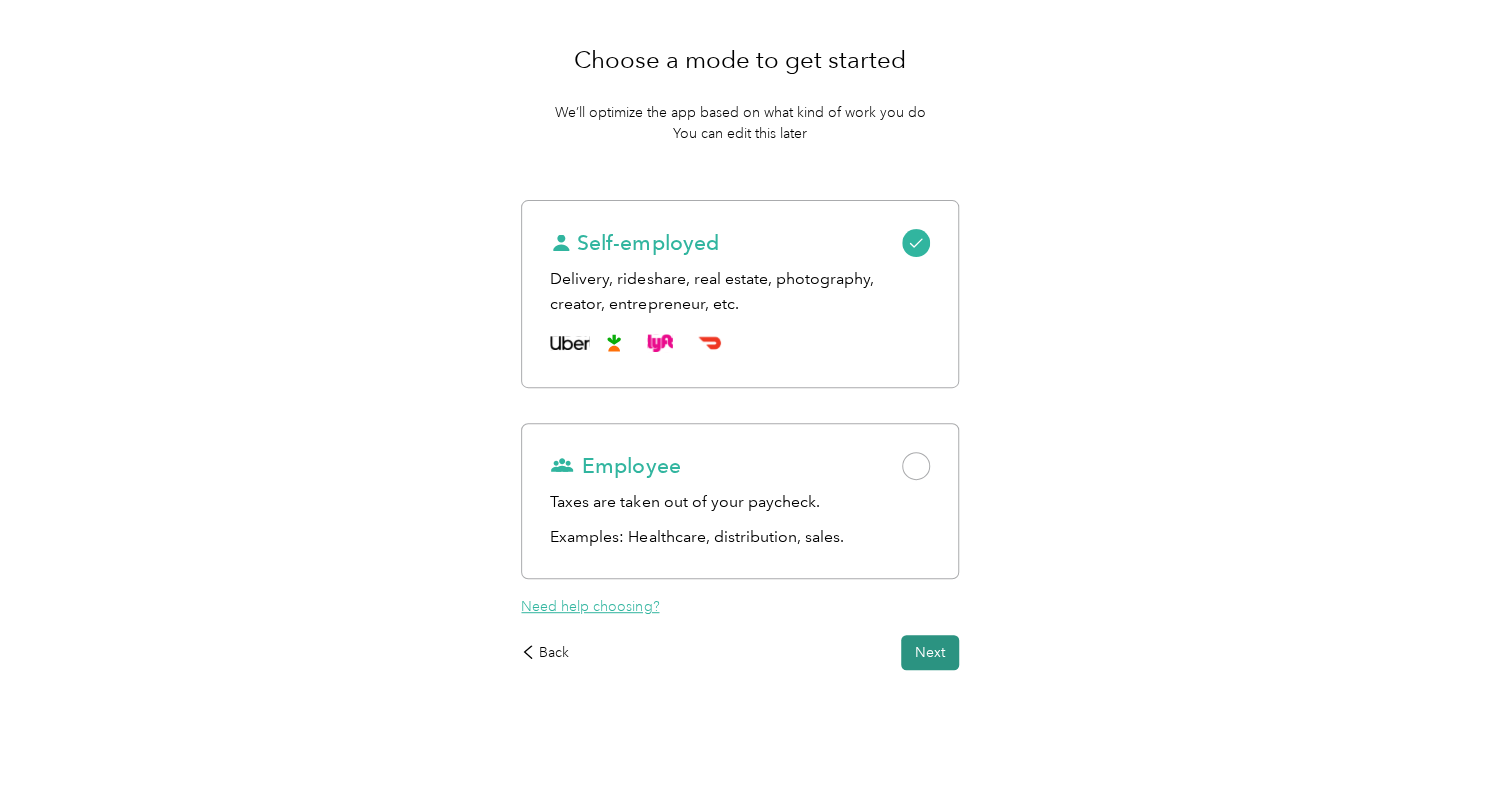click on "Next" at bounding box center [930, 652] 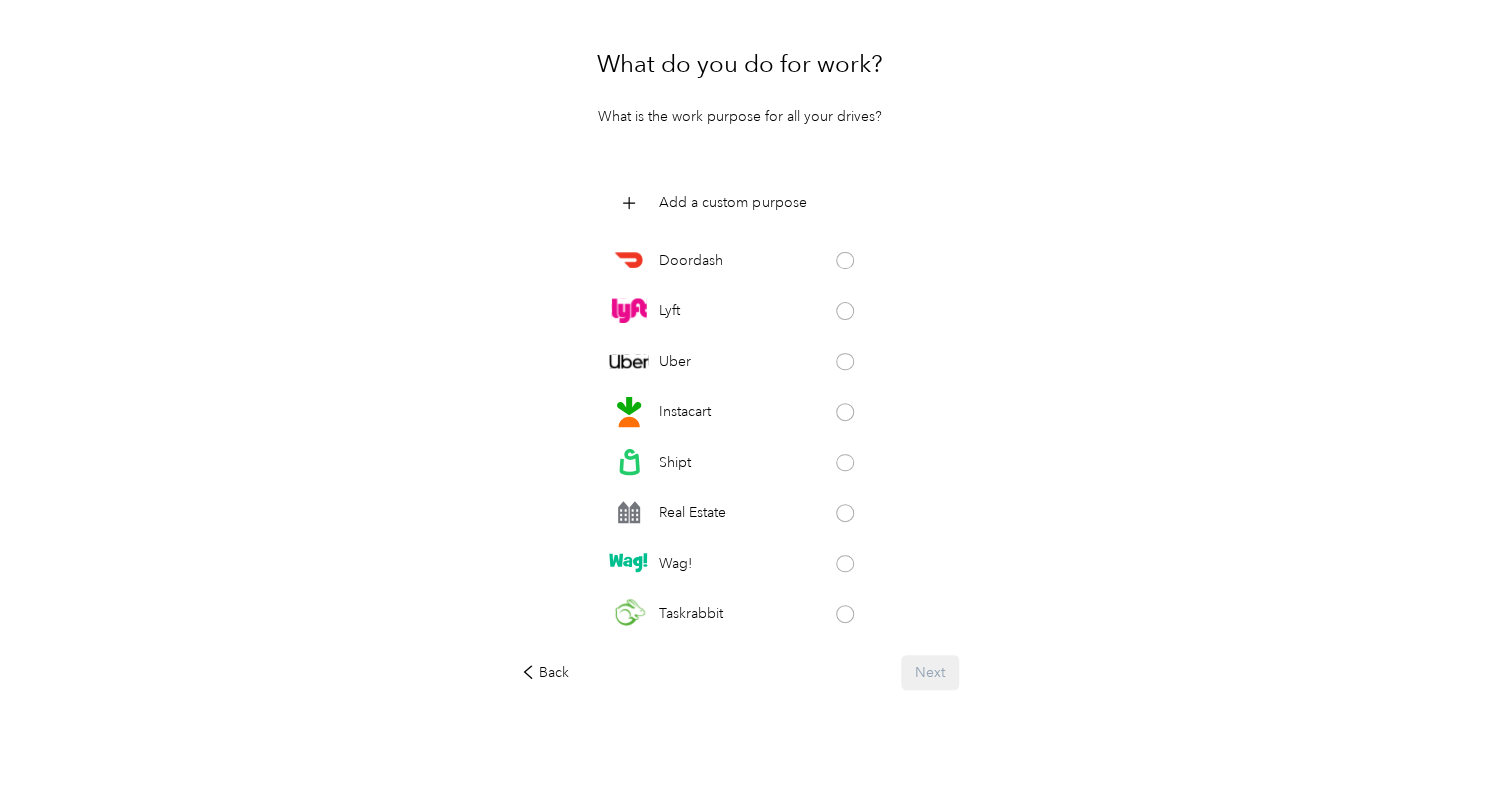 scroll, scrollTop: 160, scrollLeft: 0, axis: vertical 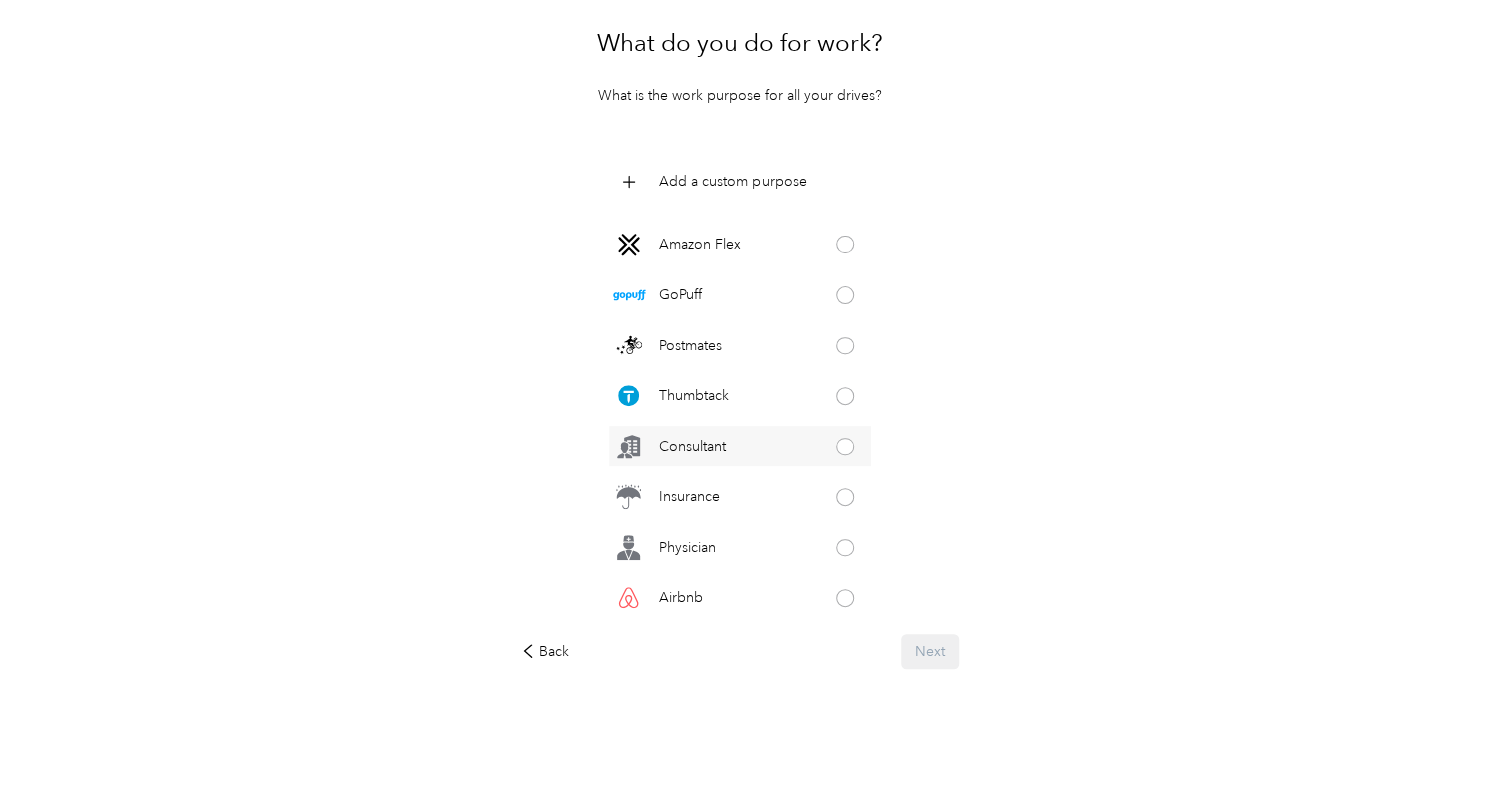 click at bounding box center (845, 447) 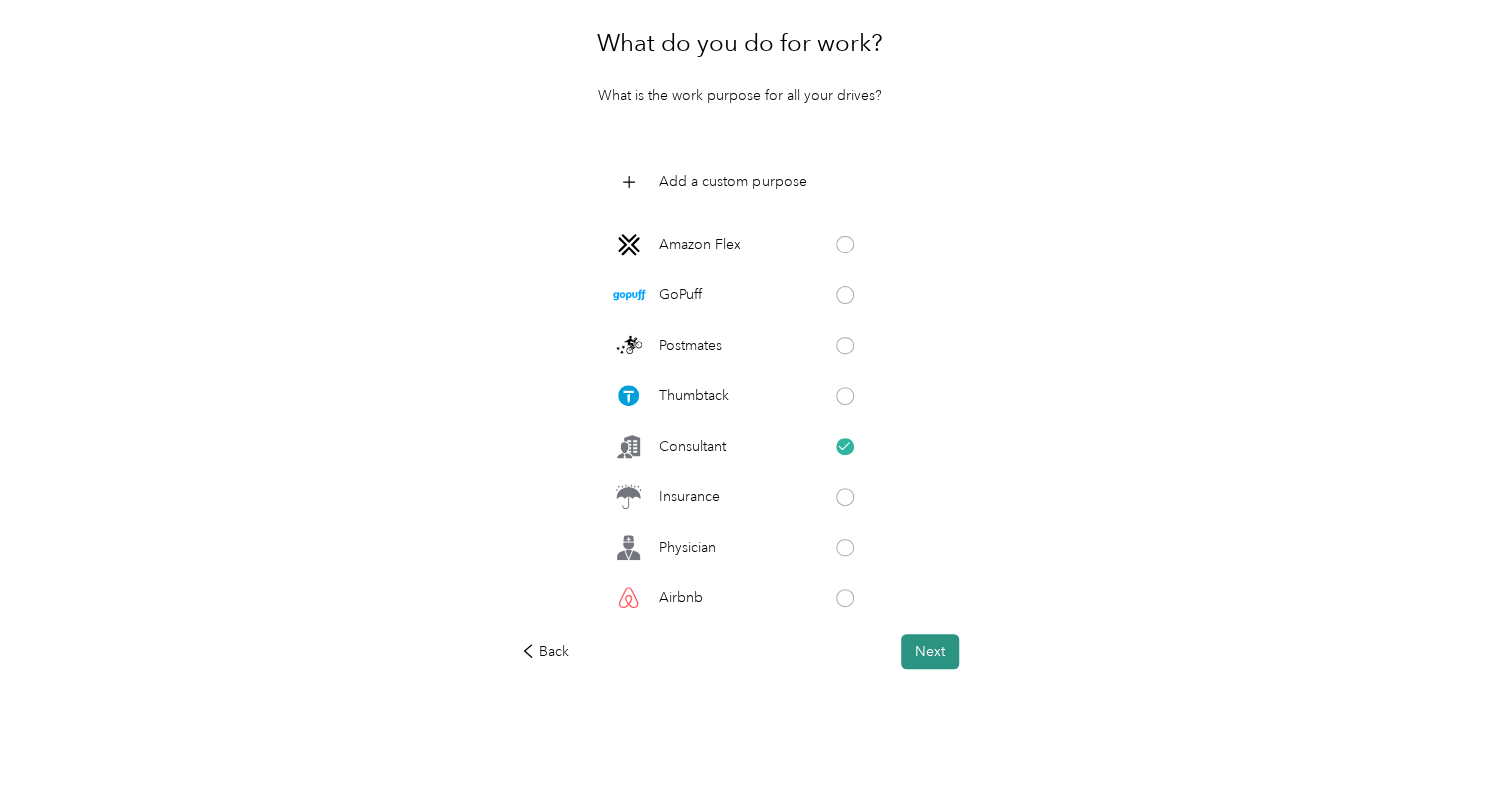 click on "Next" at bounding box center (930, 651) 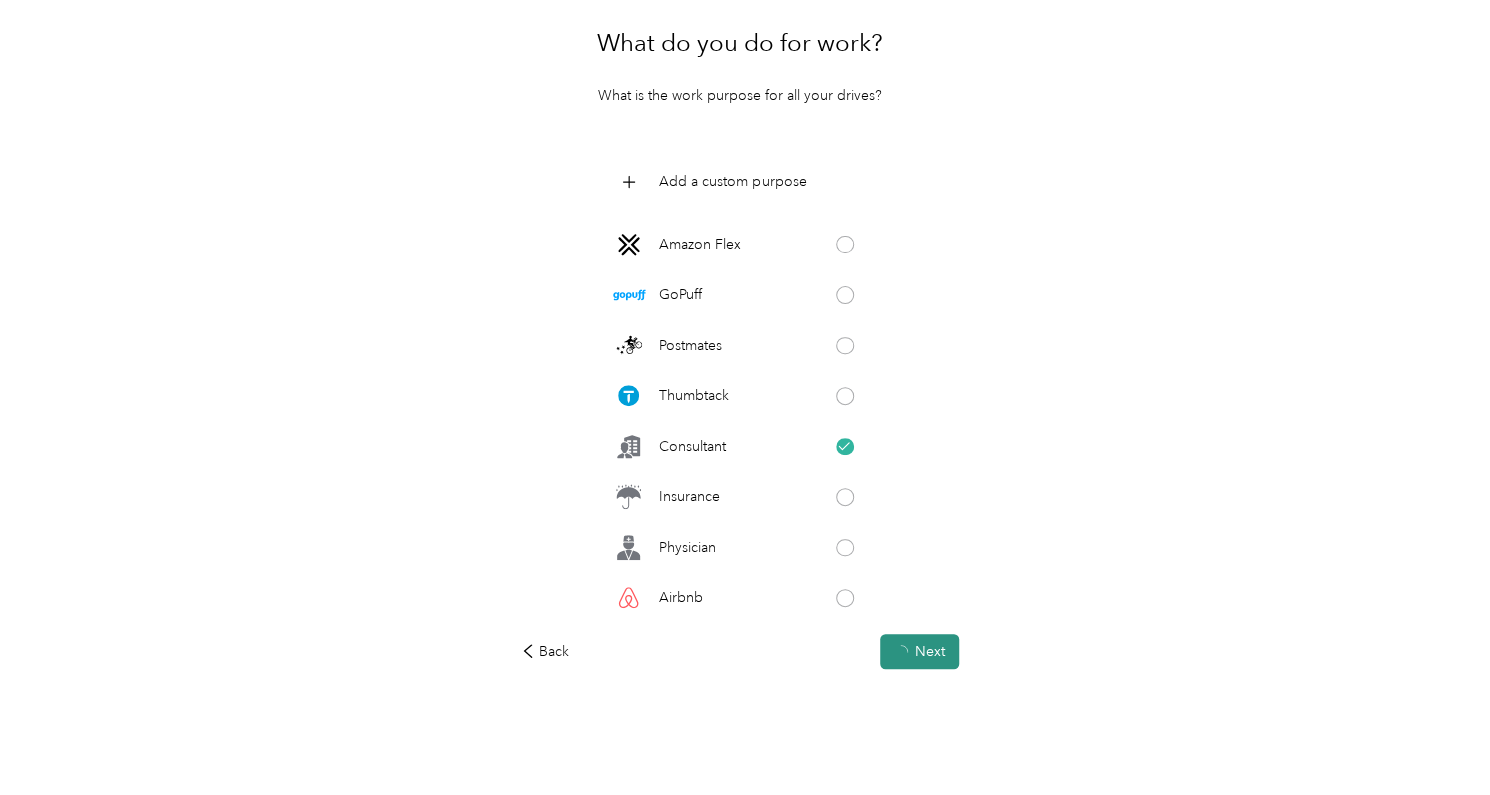 scroll, scrollTop: 0, scrollLeft: 0, axis: both 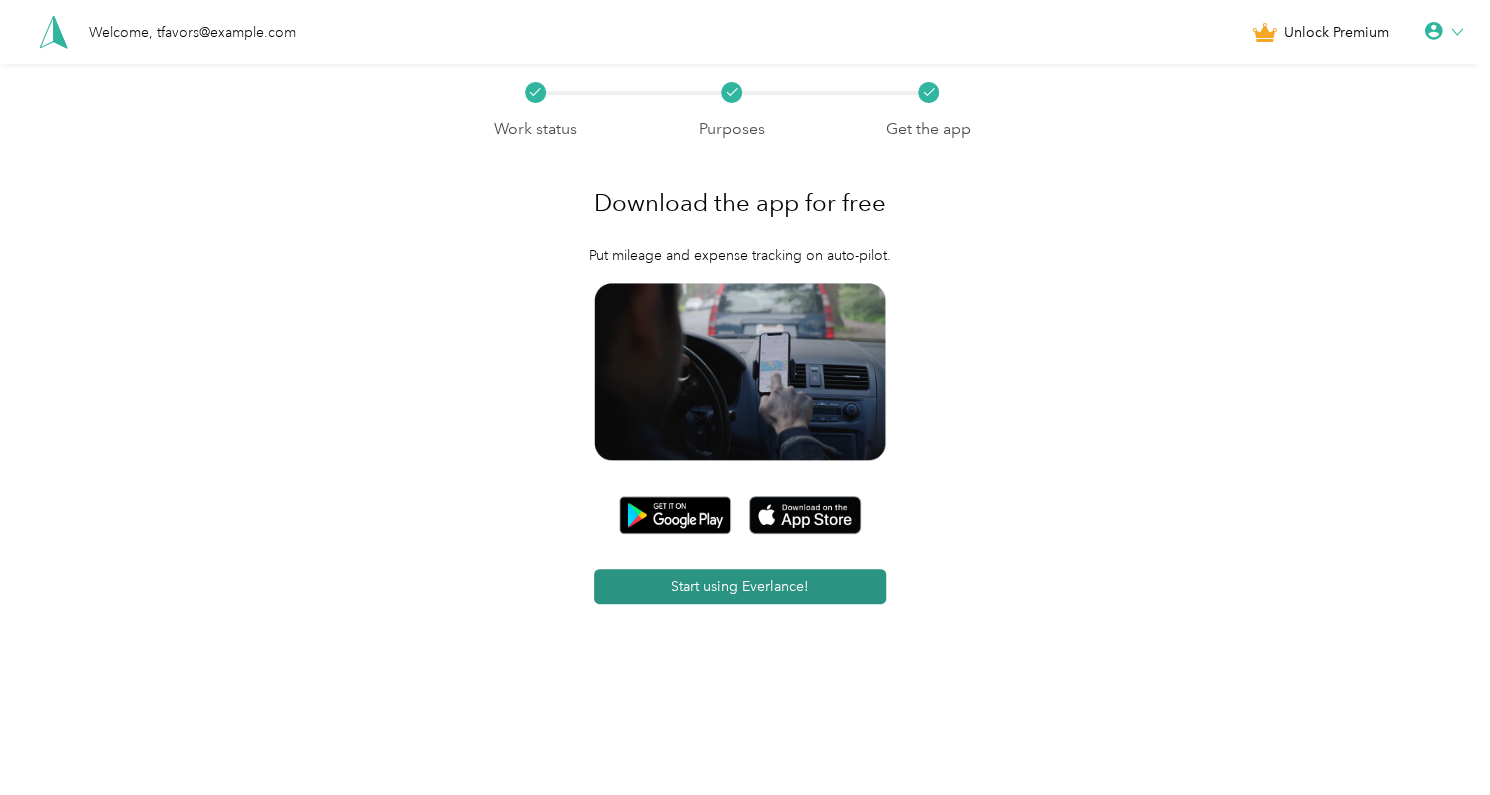 click on "Start using Everlance!" at bounding box center [740, 586] 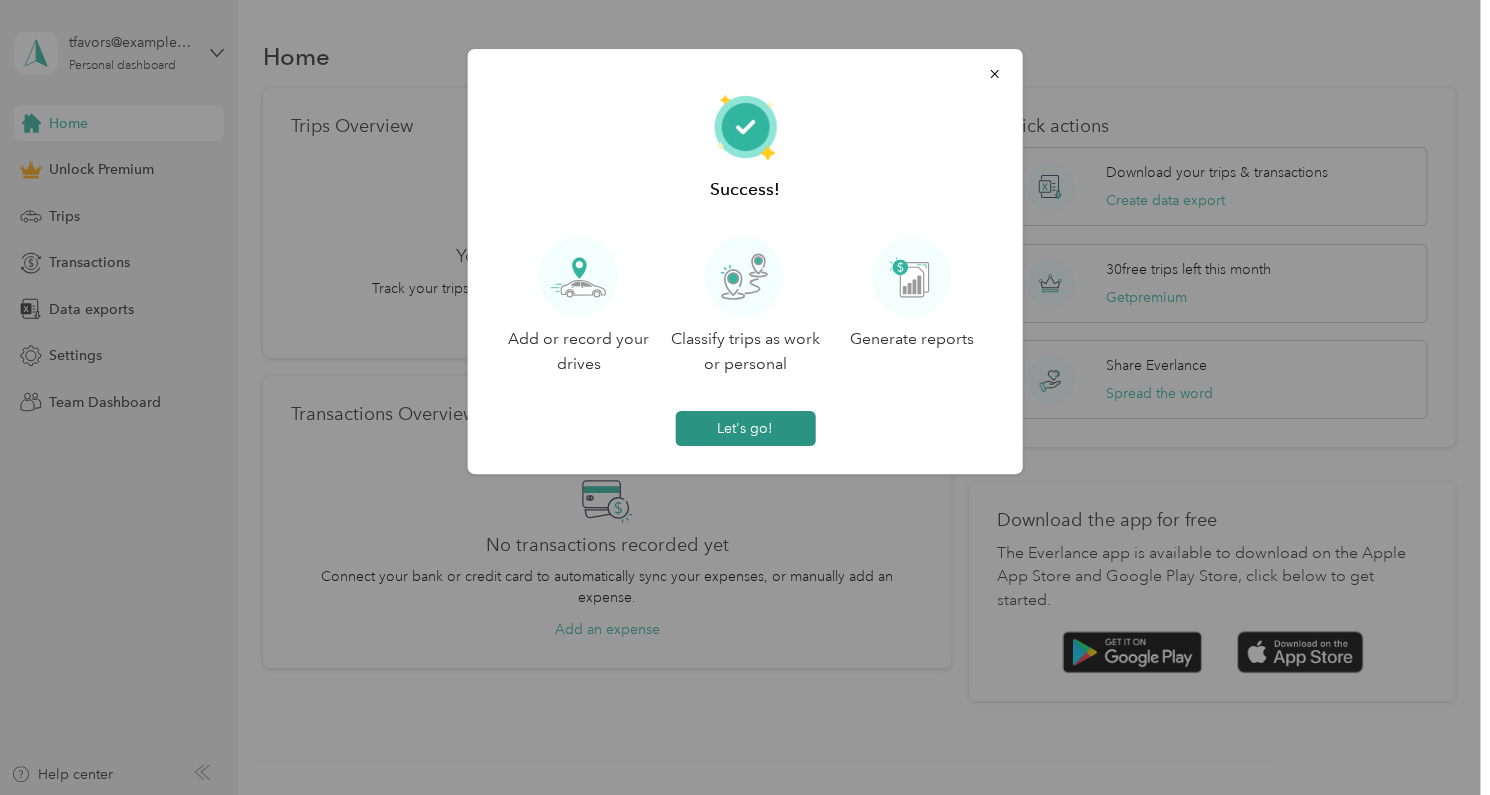 click on "Let's go!" at bounding box center (745, 428) 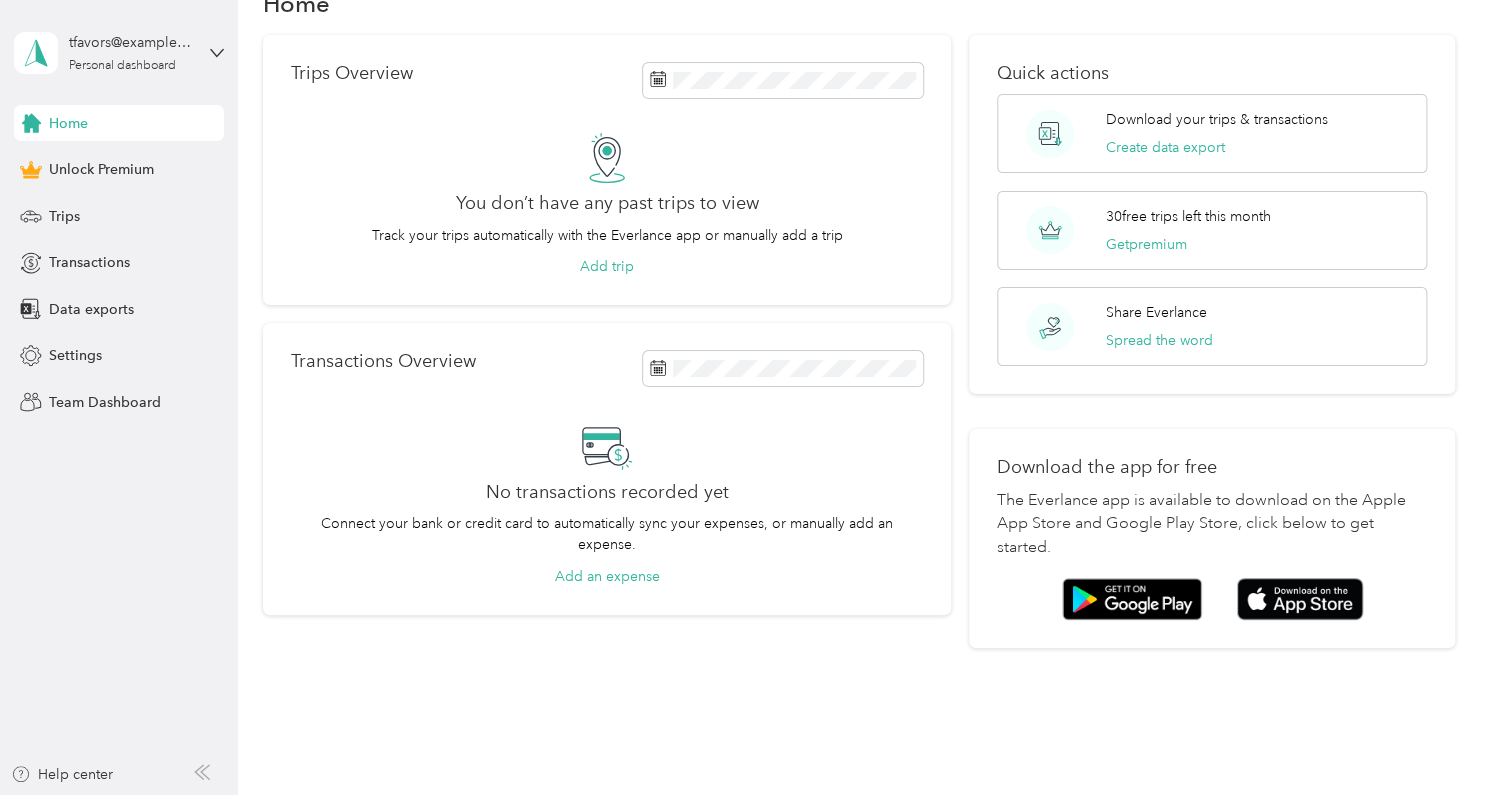 scroll, scrollTop: 0, scrollLeft: 0, axis: both 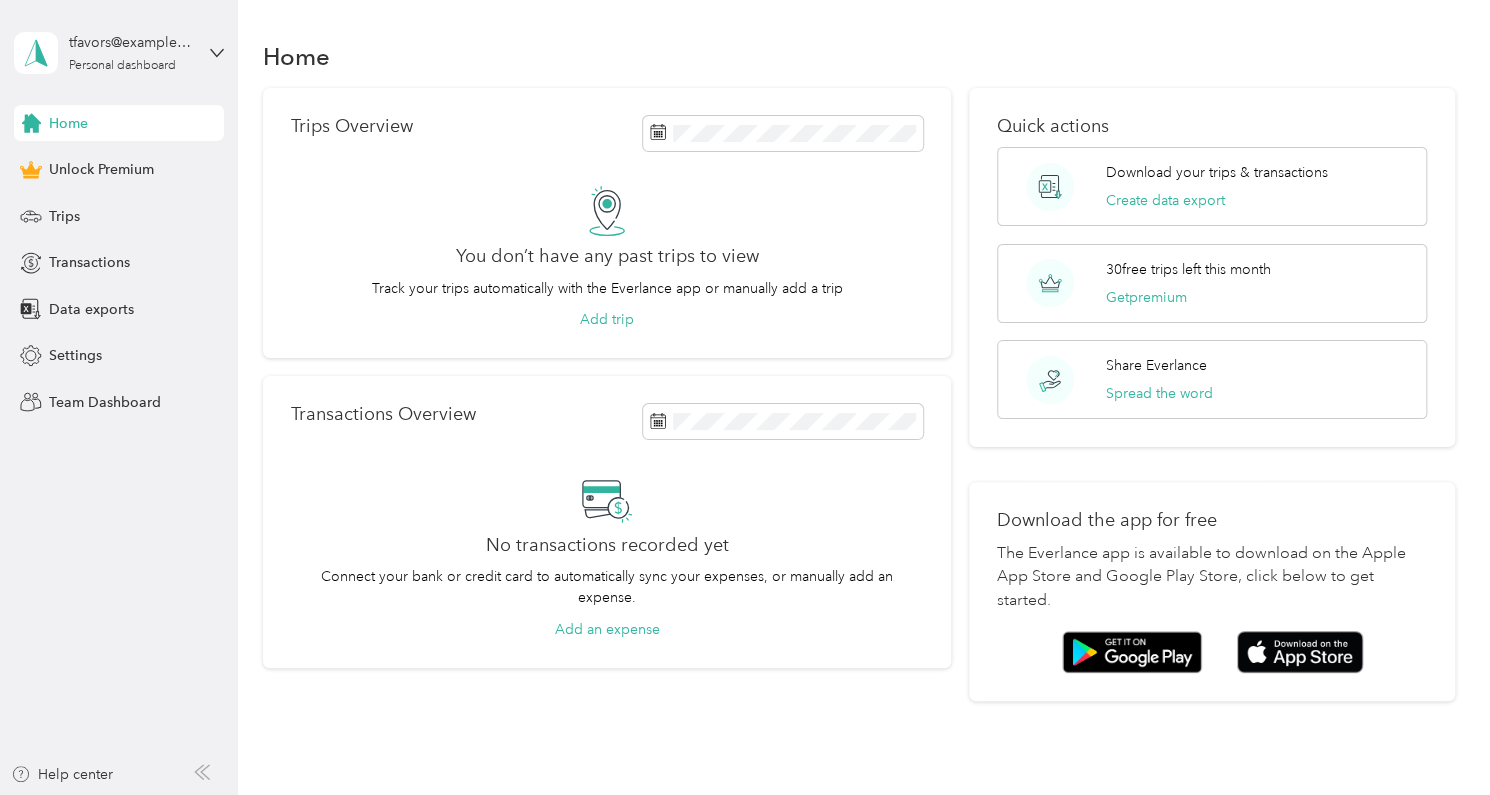 click on "Trips Overview" at bounding box center [352, 126] 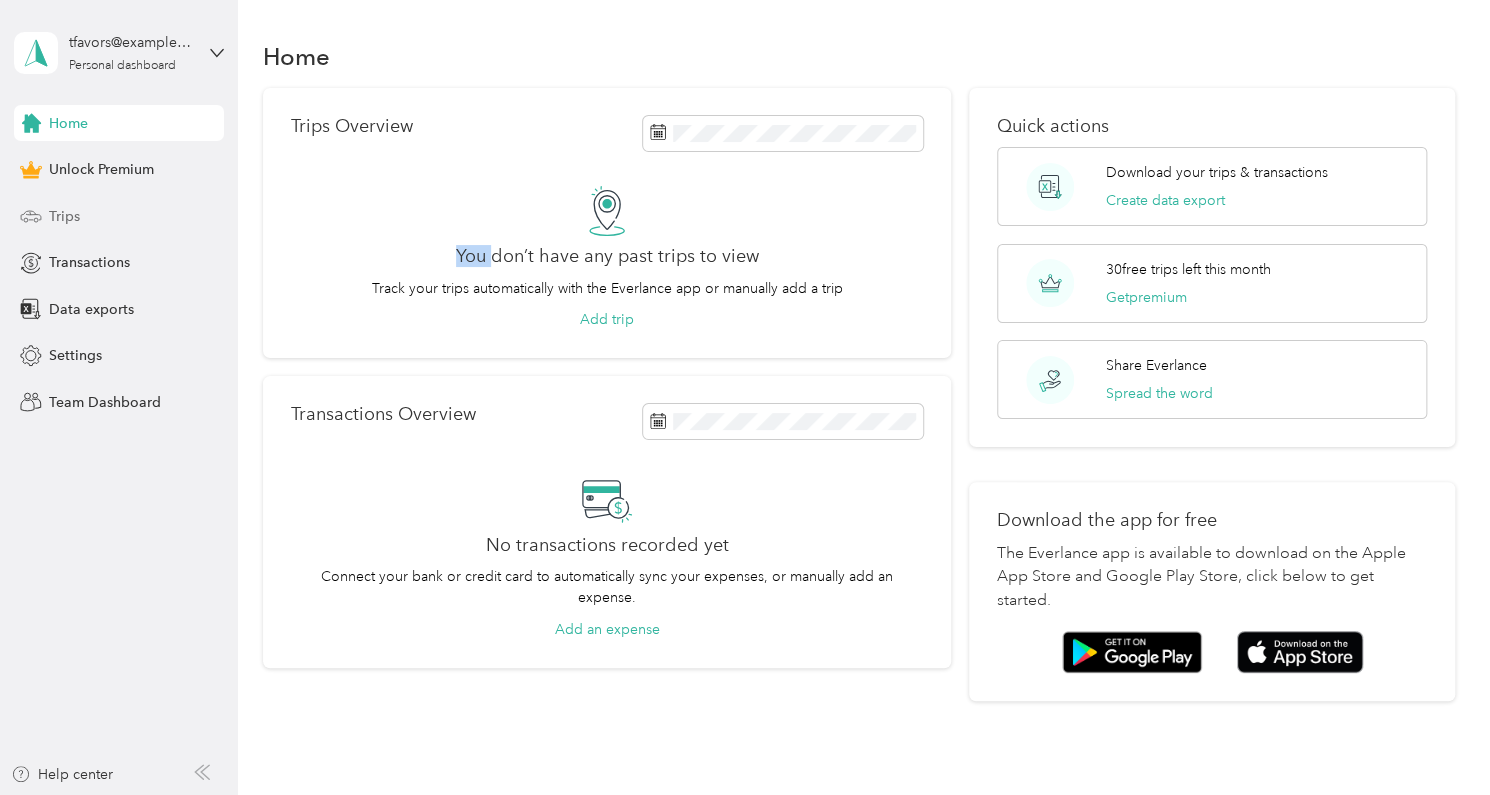 click on "Trips" at bounding box center [64, 216] 